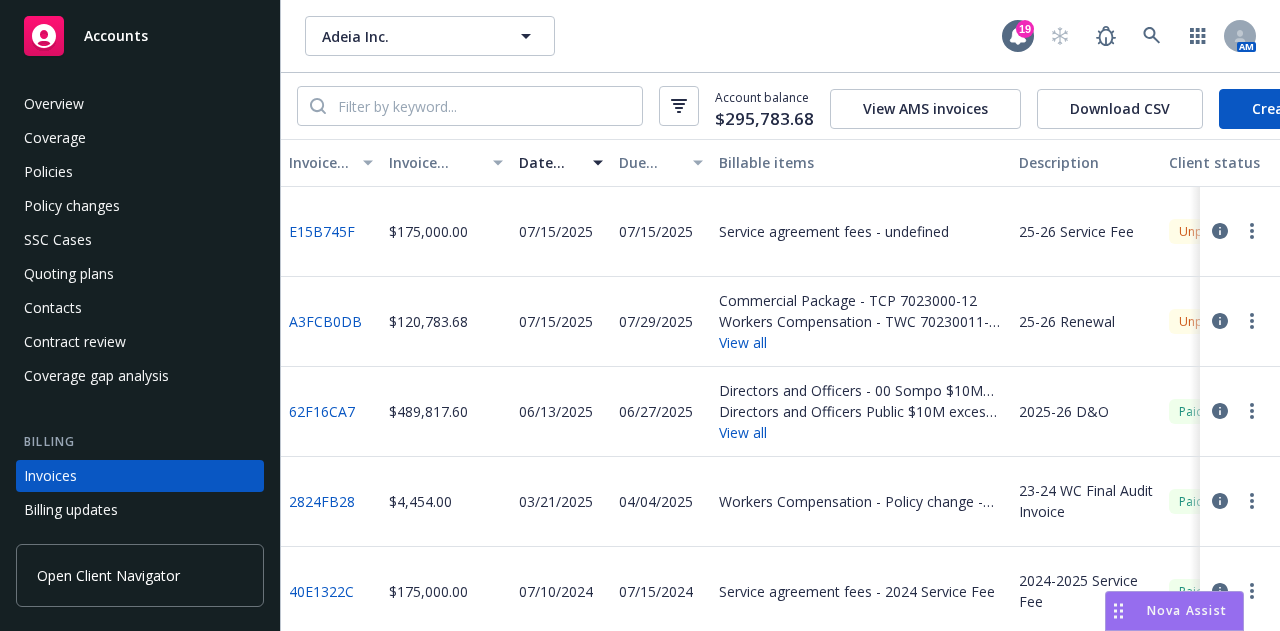scroll, scrollTop: 0, scrollLeft: 0, axis: both 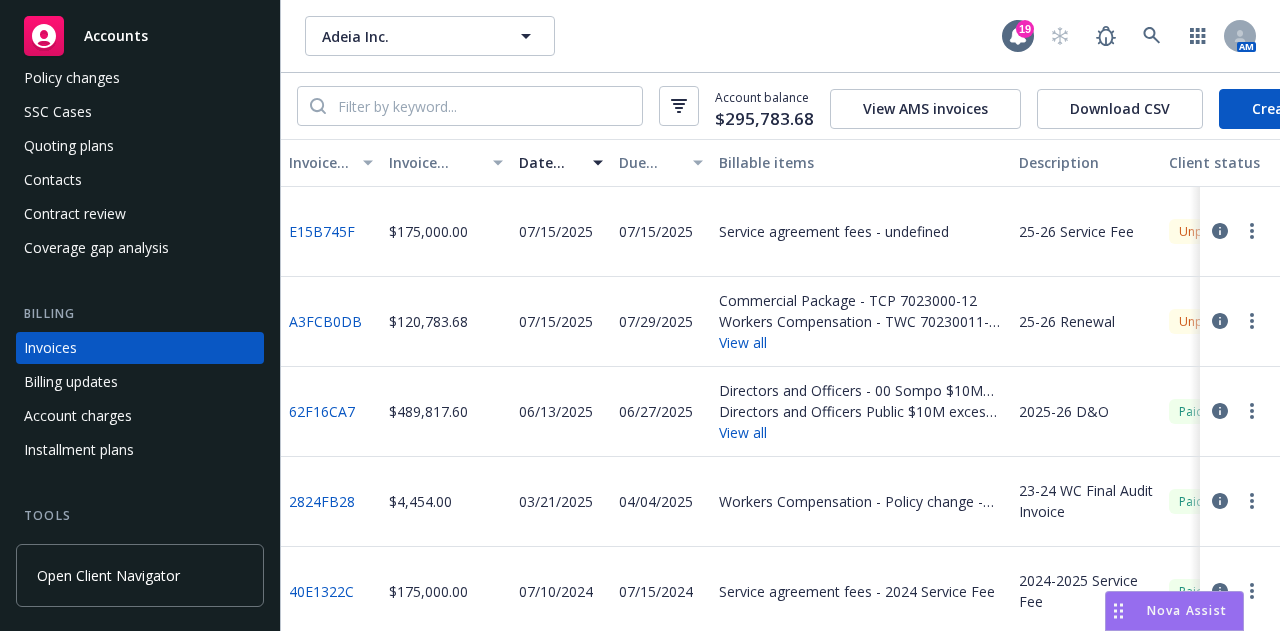 click 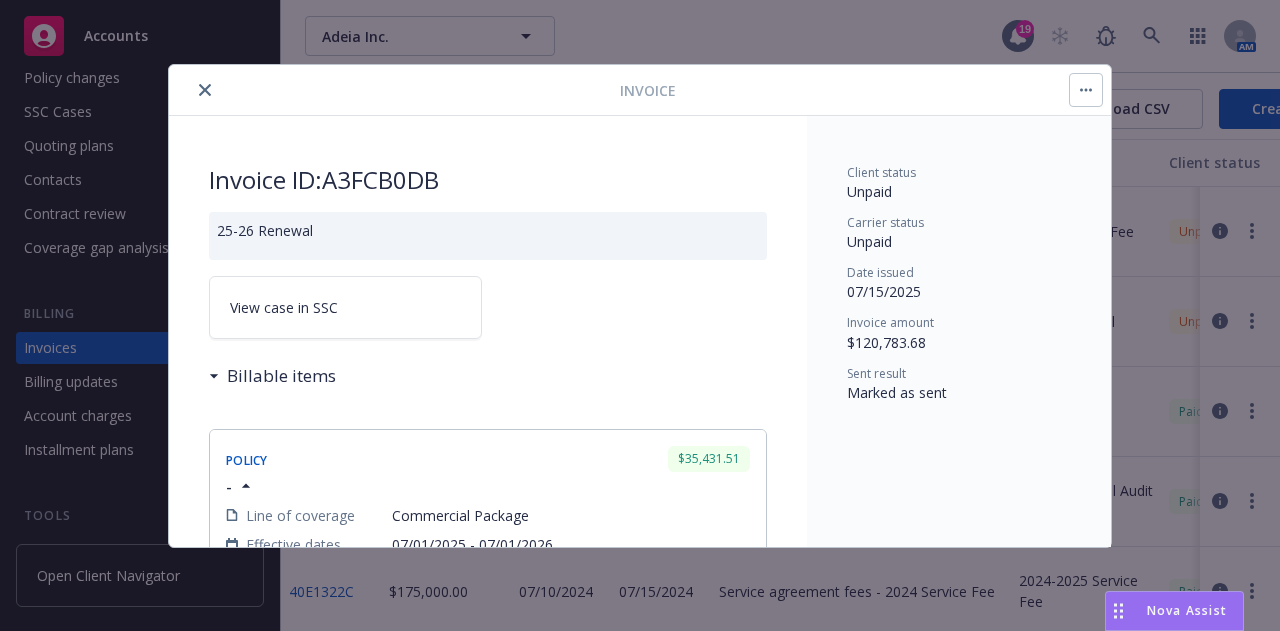 click on "View case in SSC" at bounding box center [284, 307] 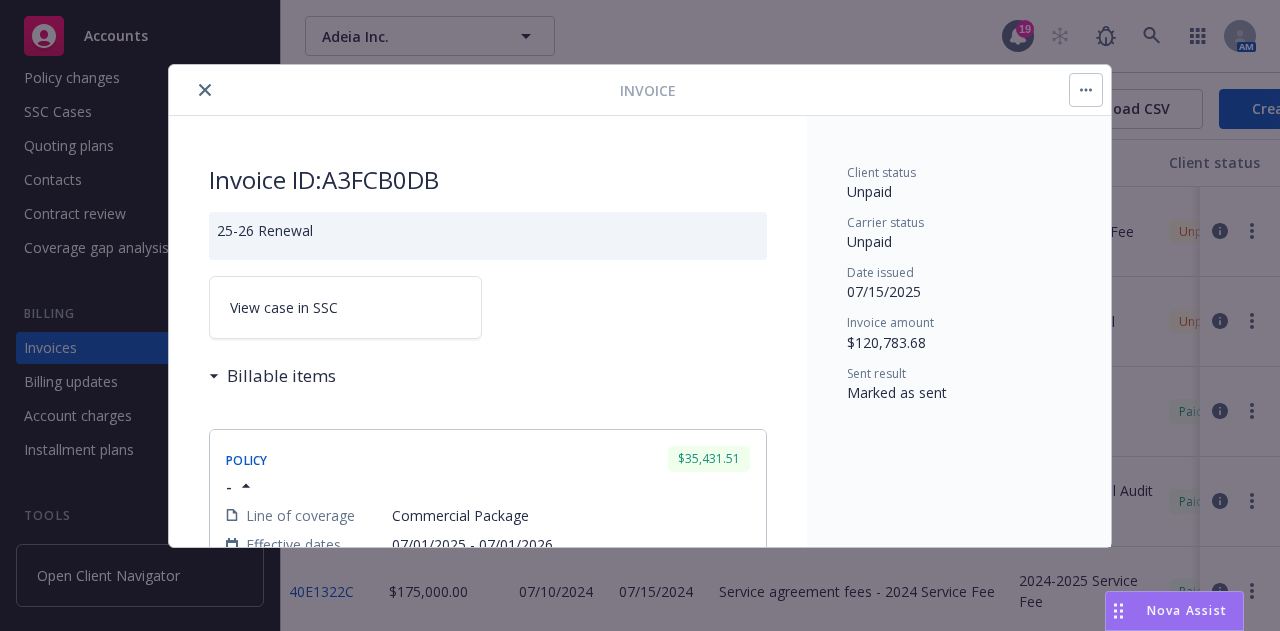 click 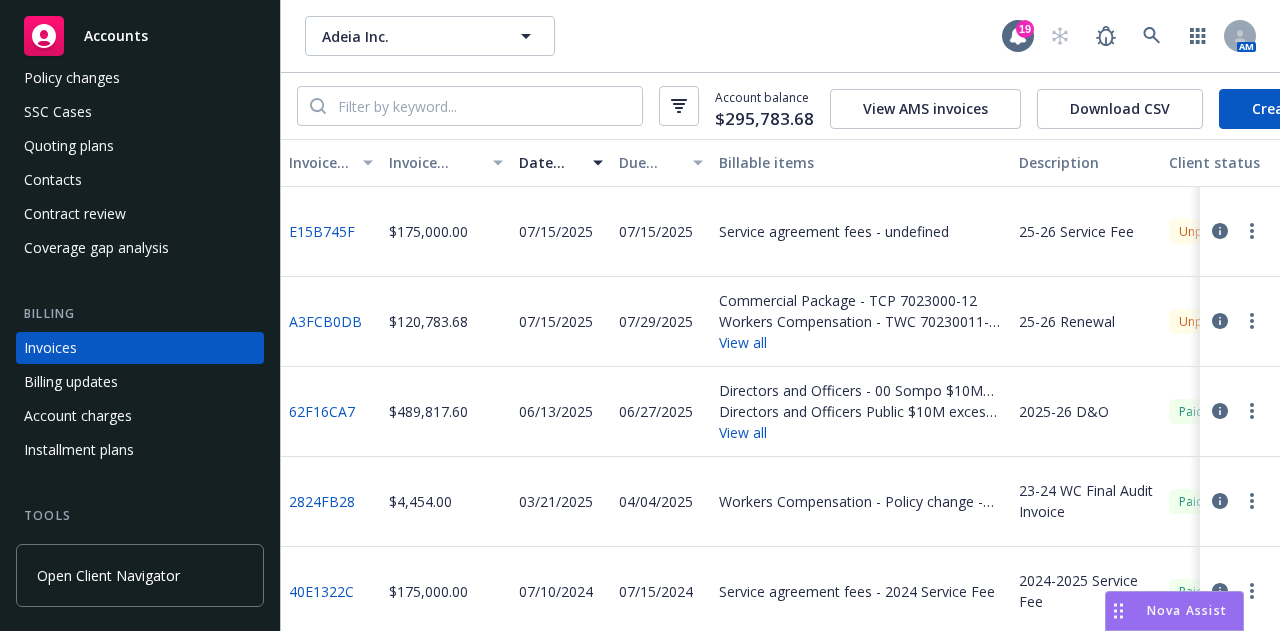 click 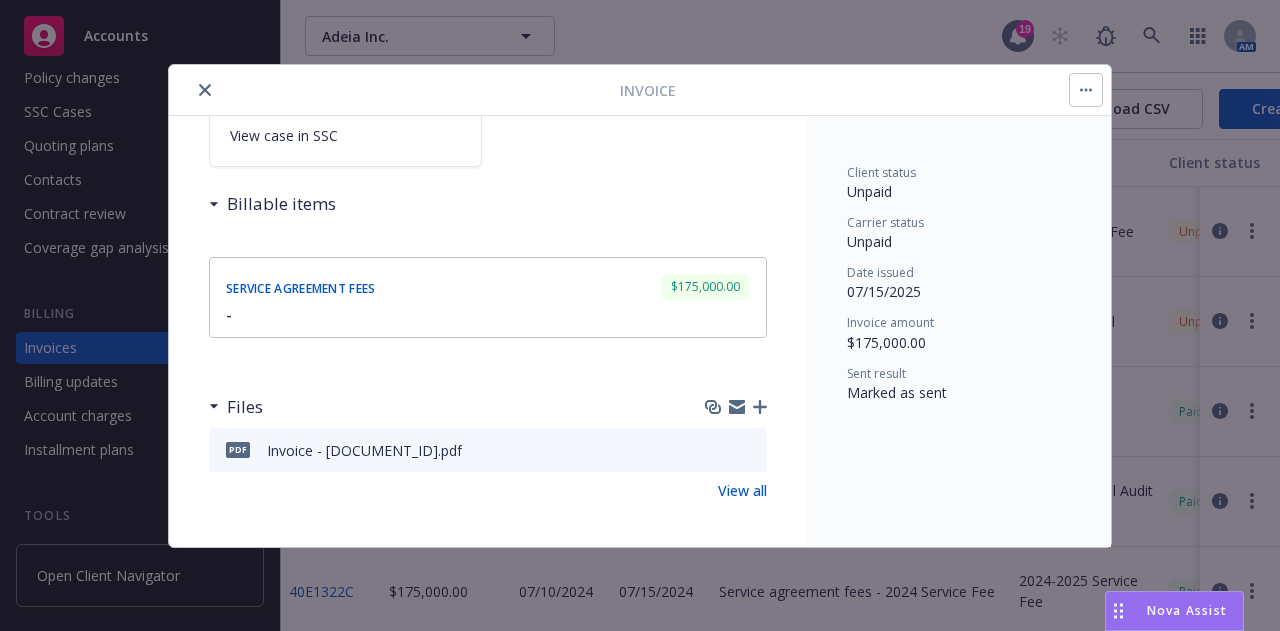 scroll, scrollTop: 0, scrollLeft: 0, axis: both 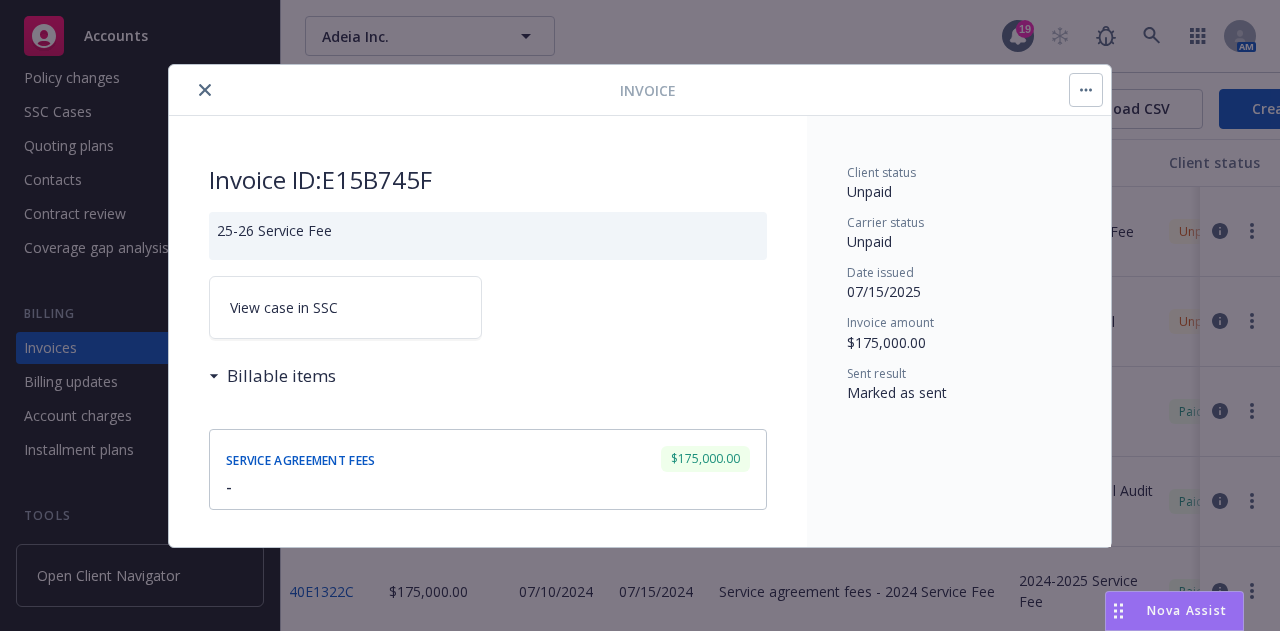 click on "View case in SSC" at bounding box center [345, 307] 